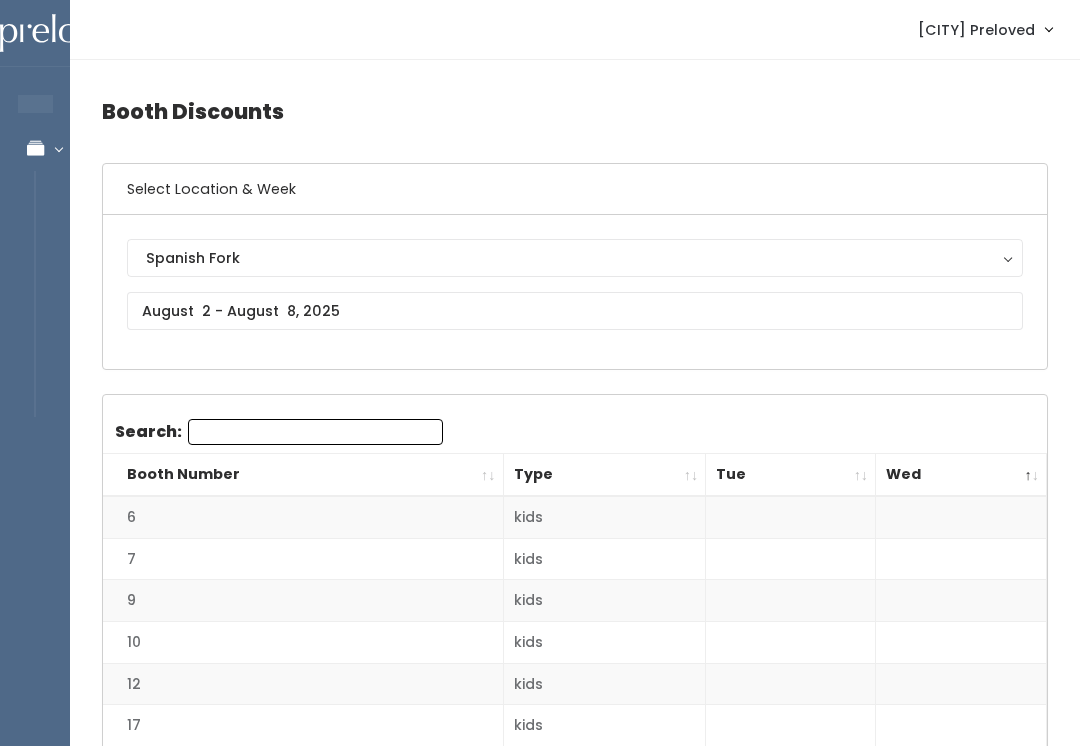 scroll, scrollTop: 0, scrollLeft: 0, axis: both 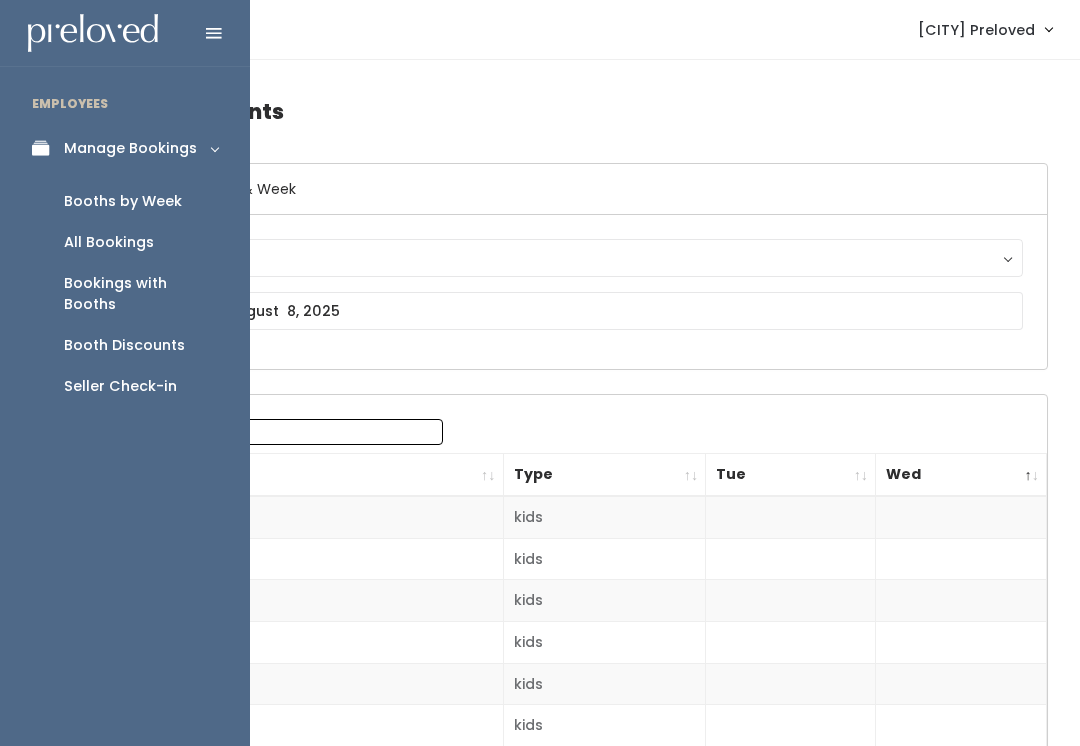 click on "Manage Bookings" at bounding box center (125, 148) 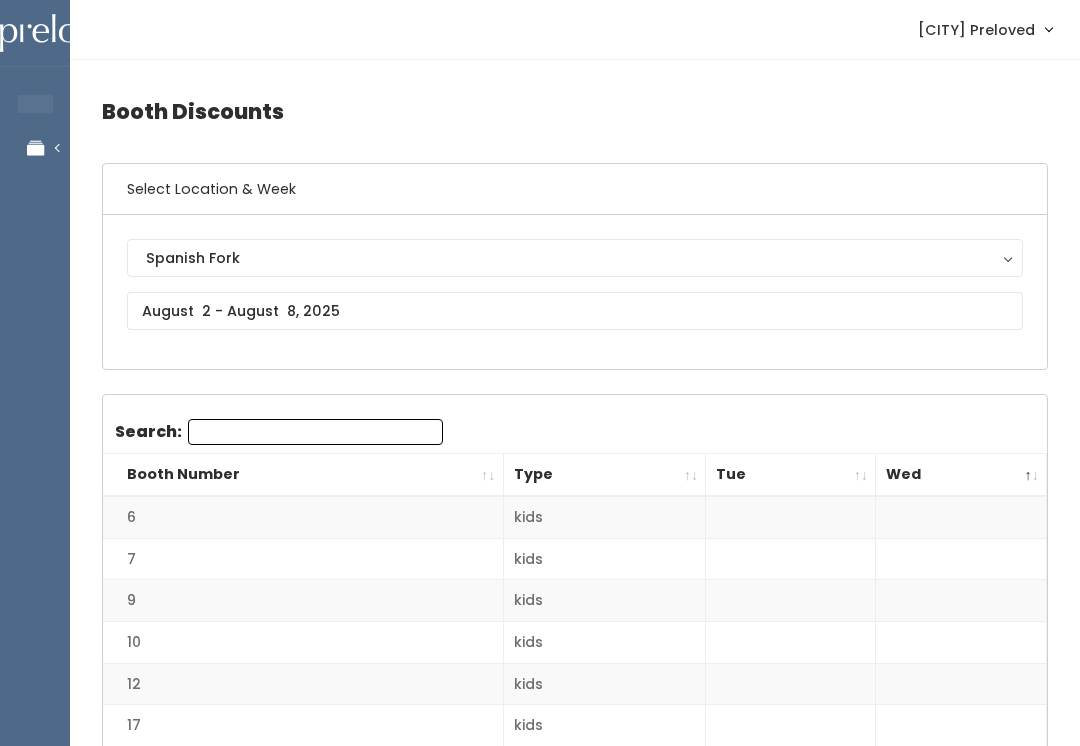 click on "7" at bounding box center (303, 559) 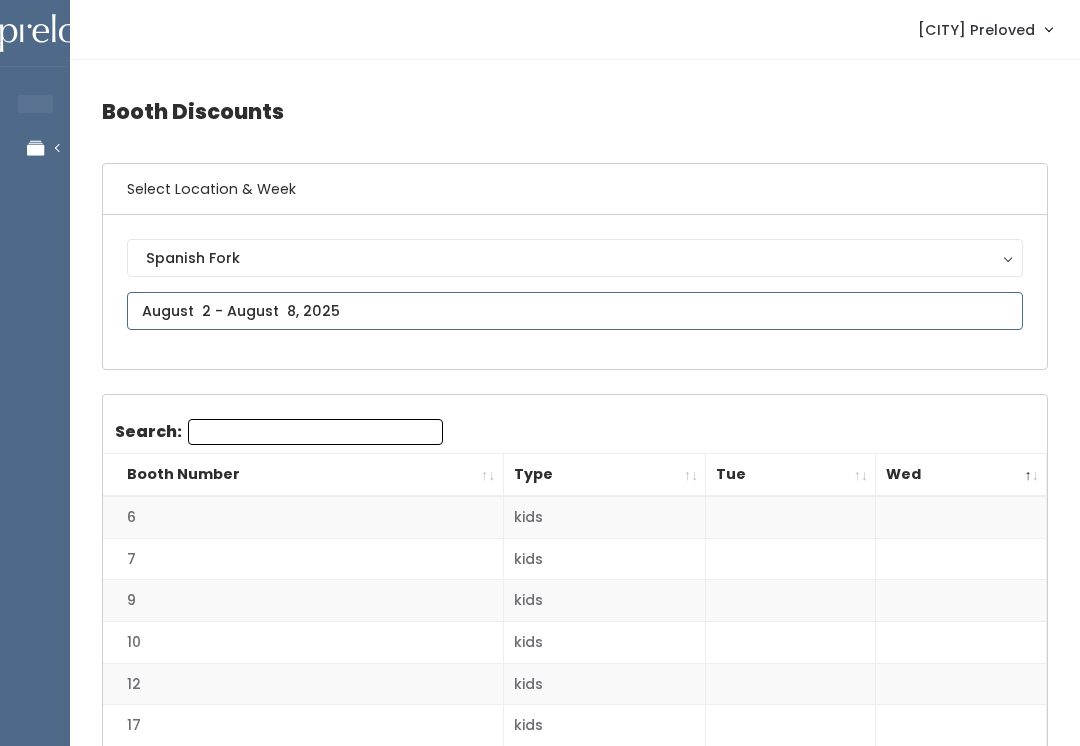 click on "EMPLOYEES
Manage Bookings
Booths by Week
All Bookings
Bookings with Booths
Booth Discounts
Seller Check-in
[CITY] Preloved
Admin Home
My bookings" at bounding box center [540, 1883] 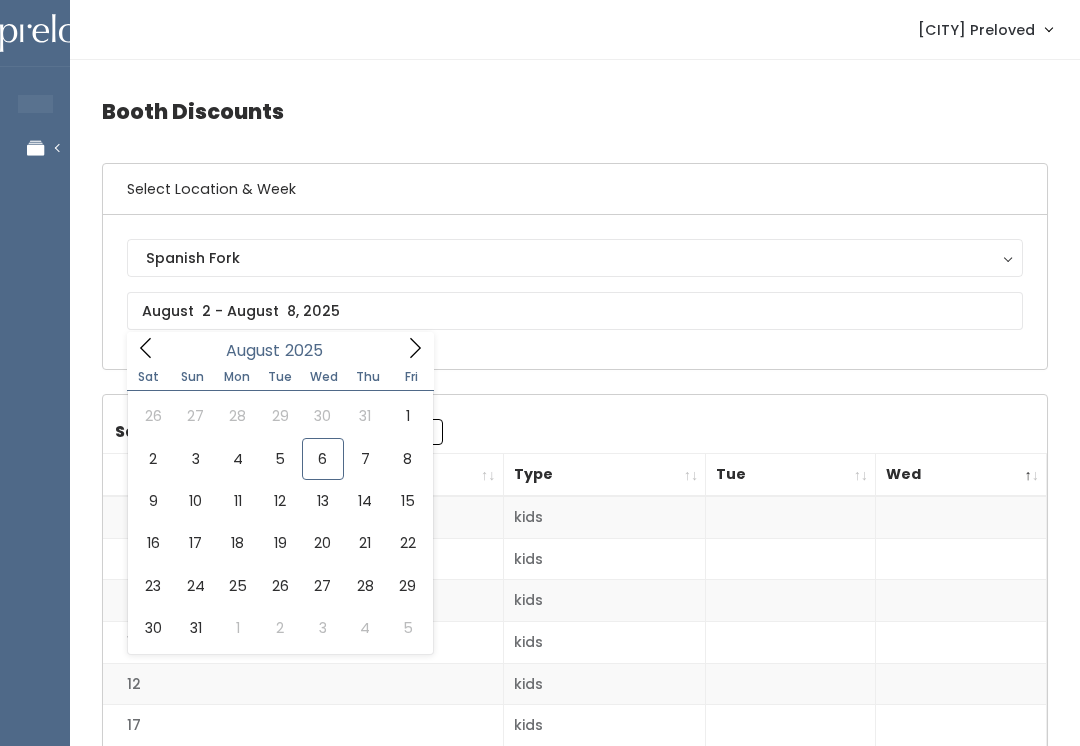 click on "Select Location & Week" at bounding box center (575, 189) 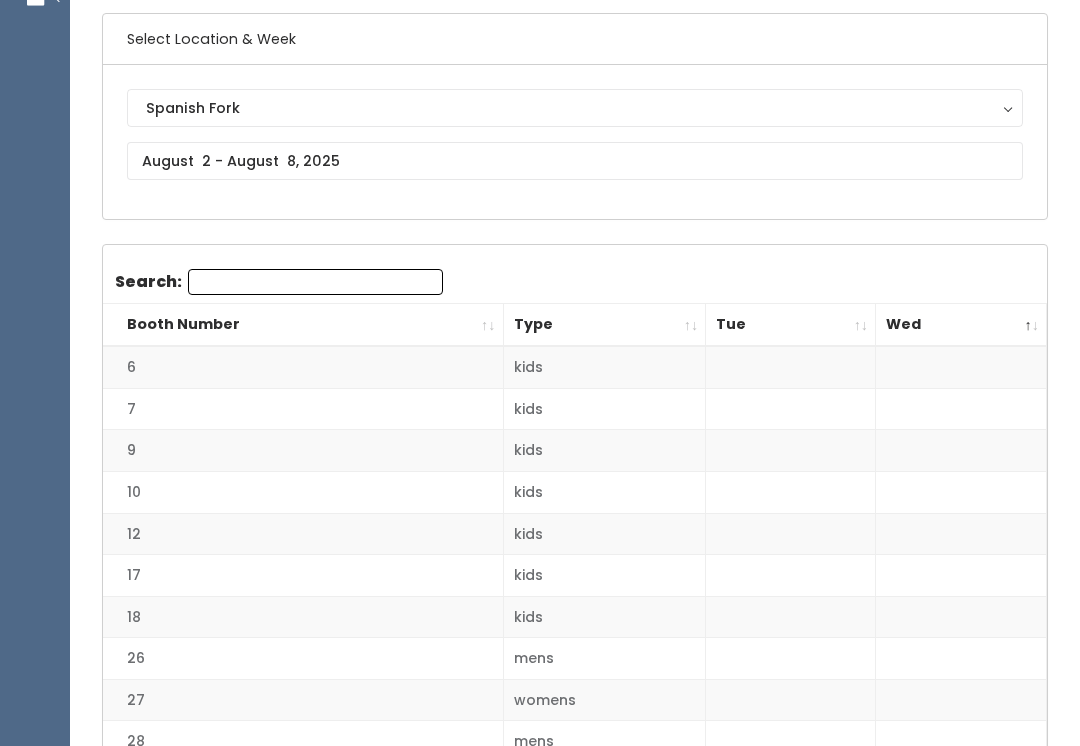 scroll, scrollTop: 130, scrollLeft: 0, axis: vertical 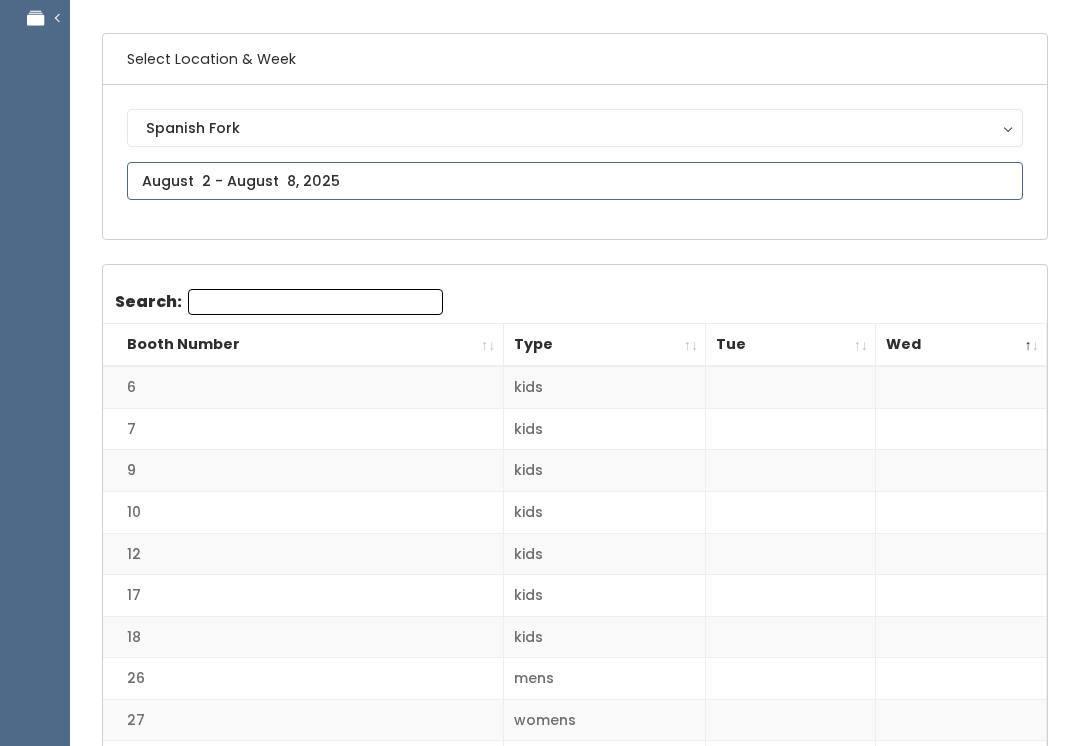 click at bounding box center (575, 181) 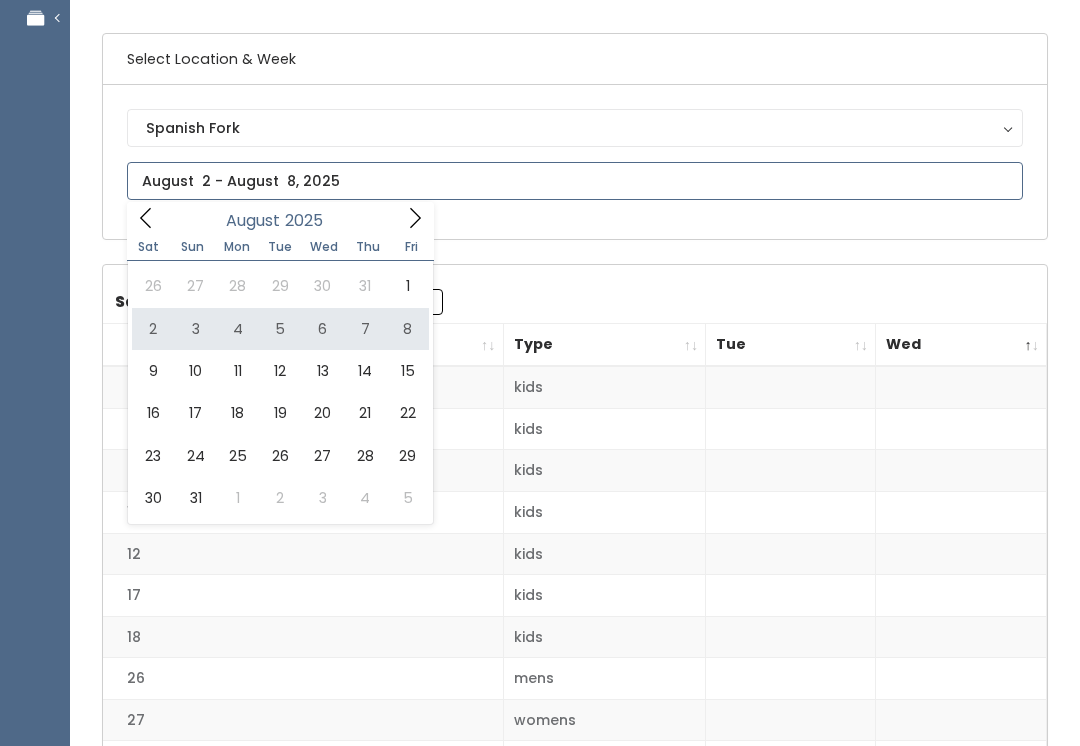 type on "August 2 to August 8" 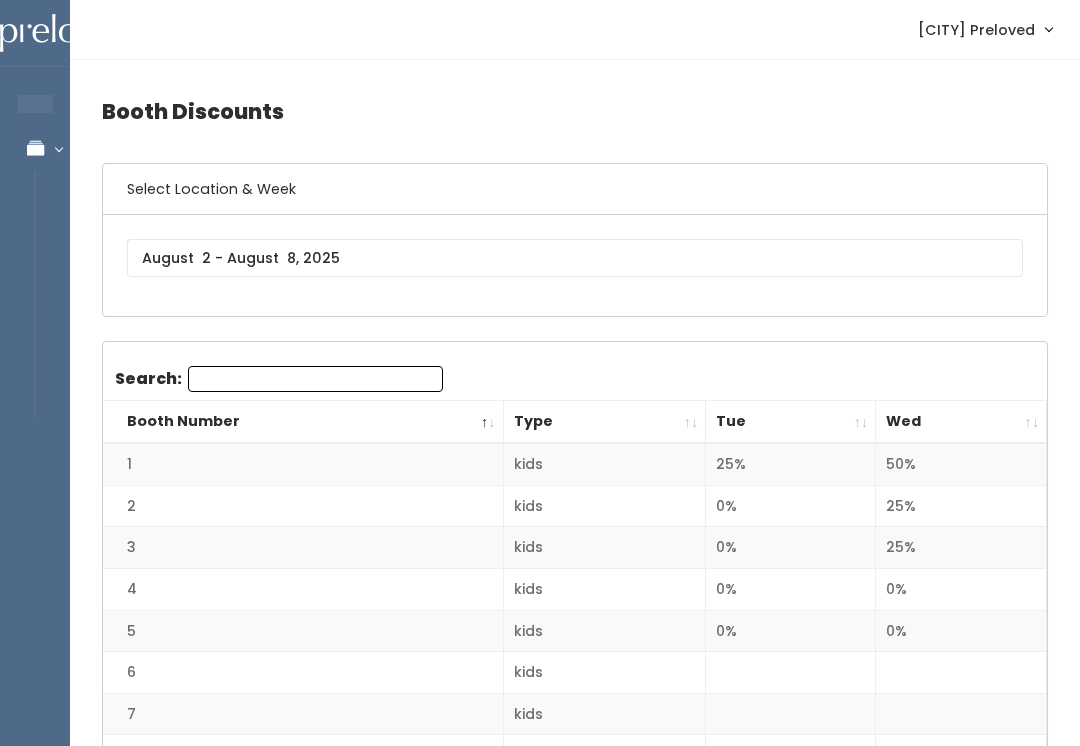scroll, scrollTop: 0, scrollLeft: 0, axis: both 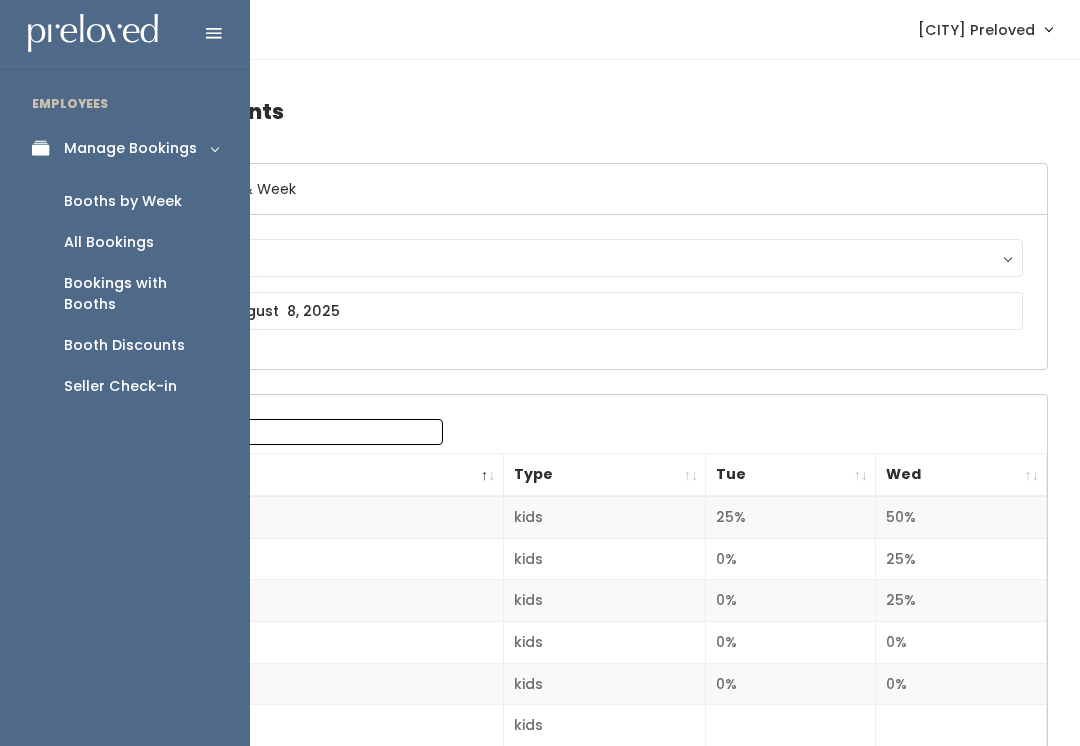 click on "Manage Bookings" at bounding box center (130, 148) 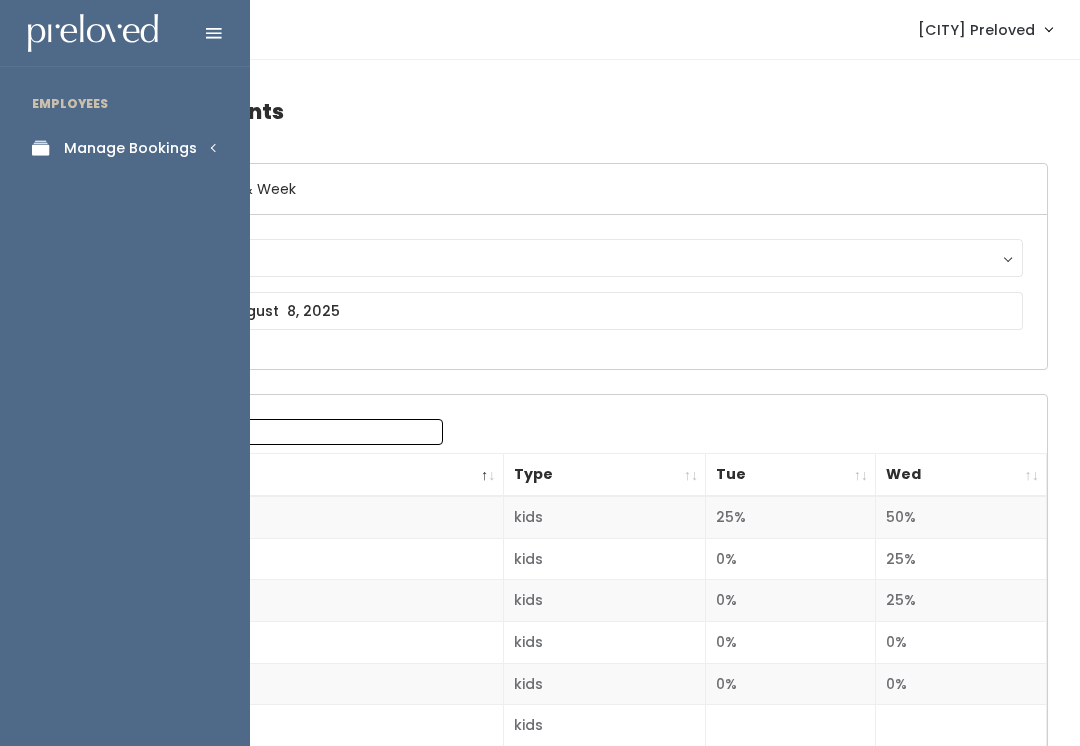 click on "Manage Bookings" at bounding box center [130, 148] 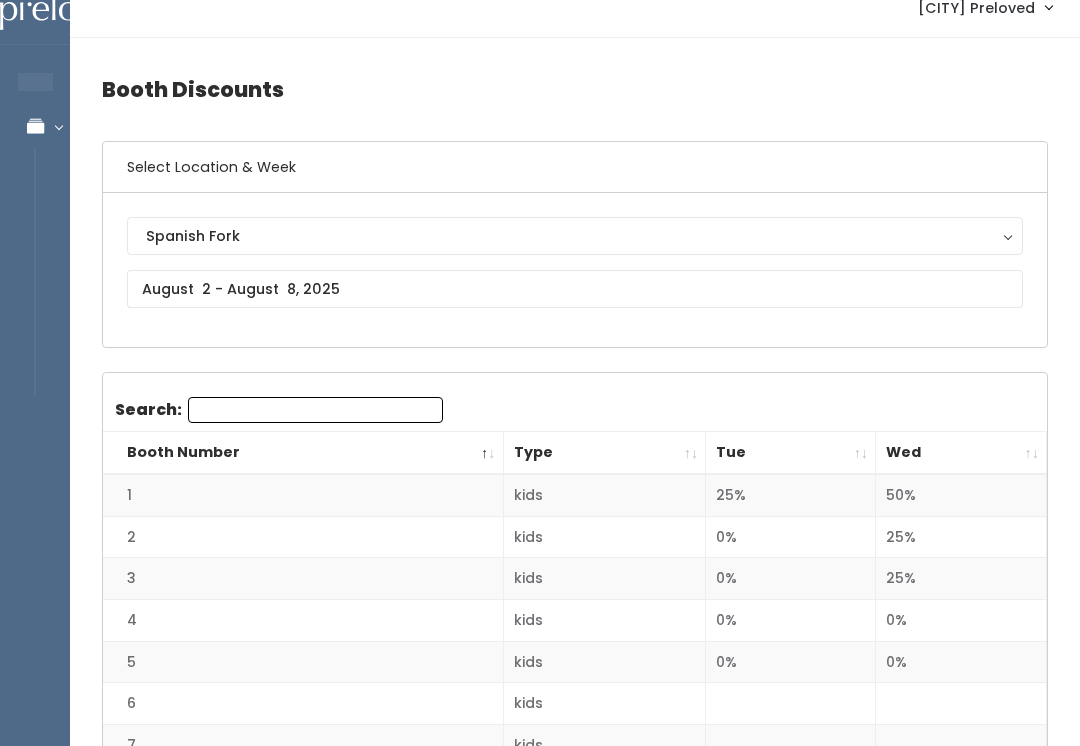 click on "Spanish fork Preloved" at bounding box center [976, 8] 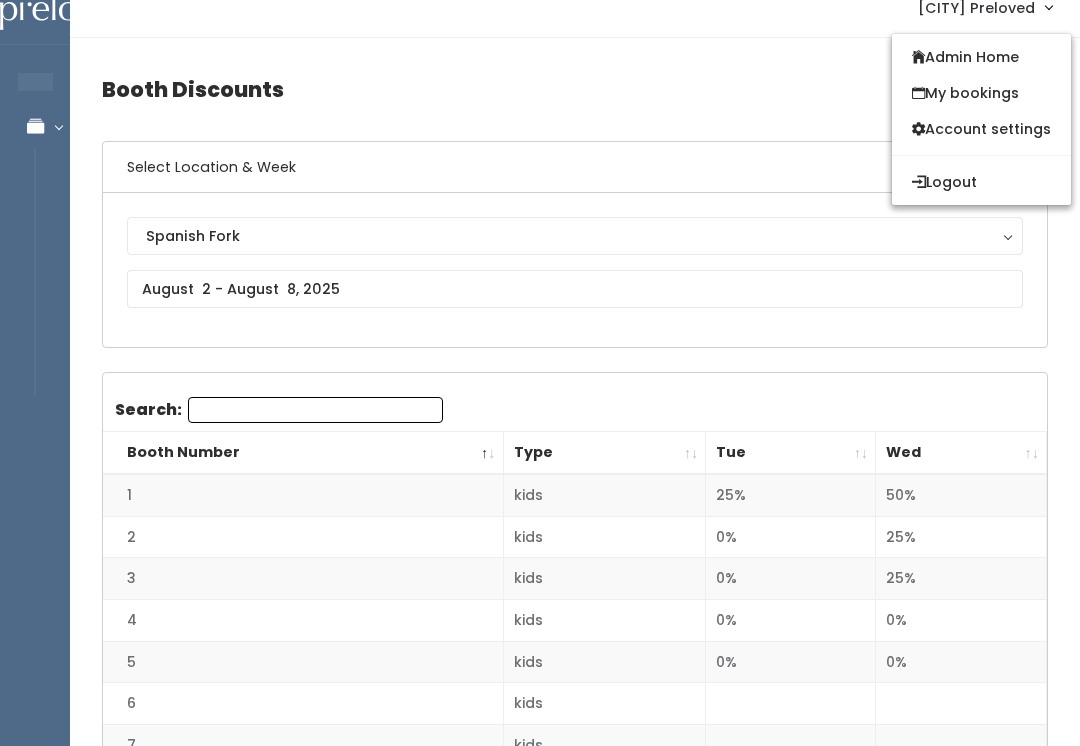 scroll, scrollTop: 8, scrollLeft: 0, axis: vertical 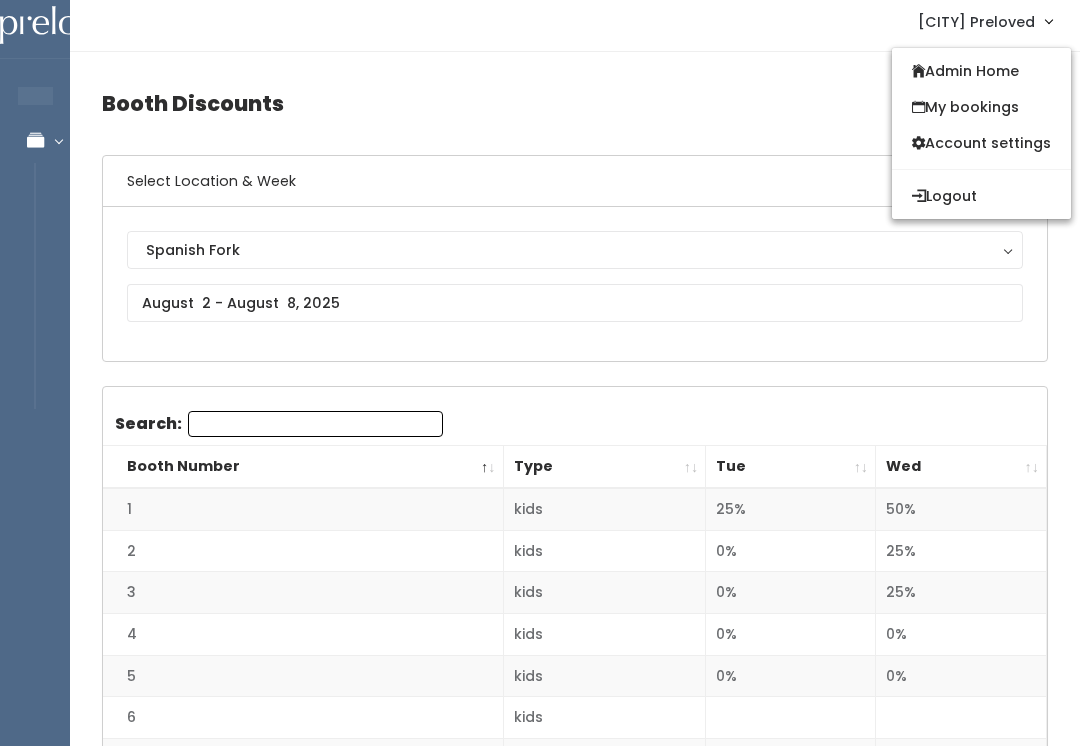 click on "Admin Home" at bounding box center [981, 71] 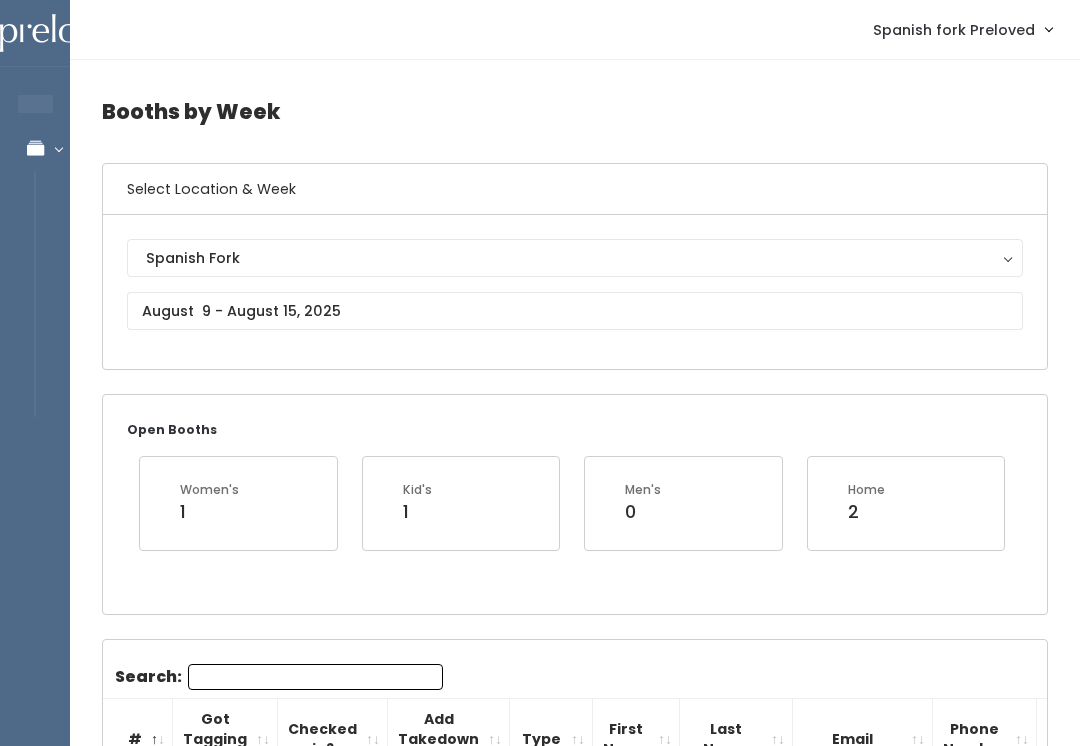 scroll, scrollTop: 0, scrollLeft: 0, axis: both 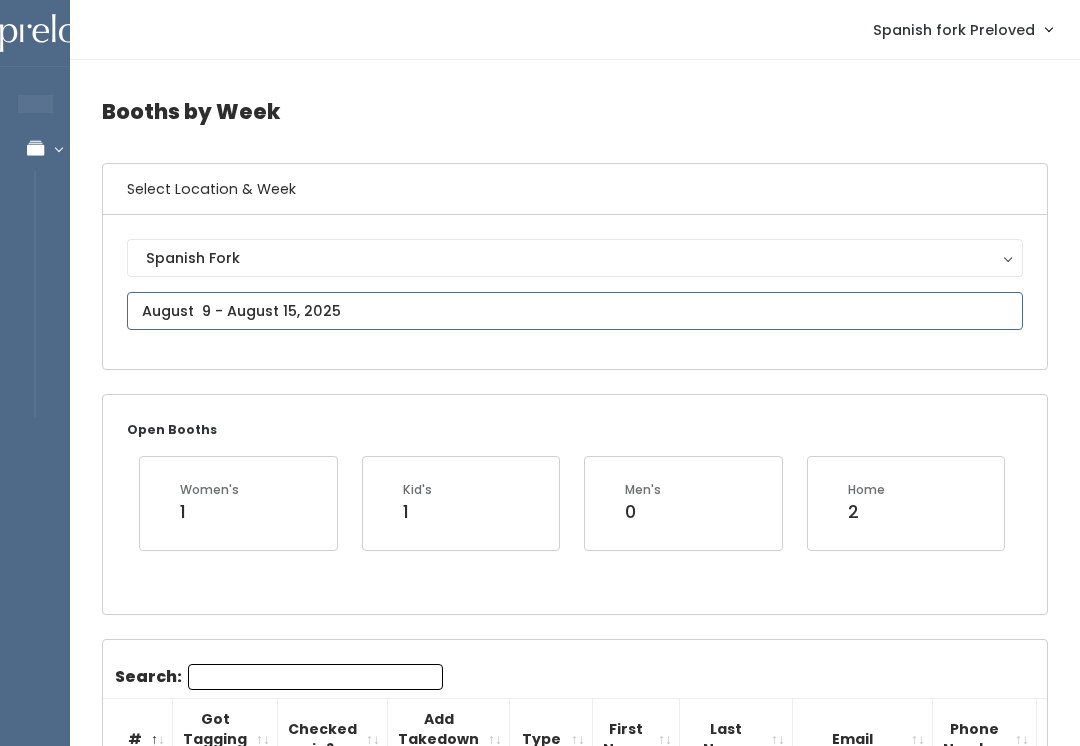 click on "EMPLOYEES
Manage Bookings
Booths by Week
All Bookings
Bookings with Booths
Booth Discounts
Seller Check-in
Spanish fork Preloved
Admin Home
My bookings" at bounding box center (540, 2077) 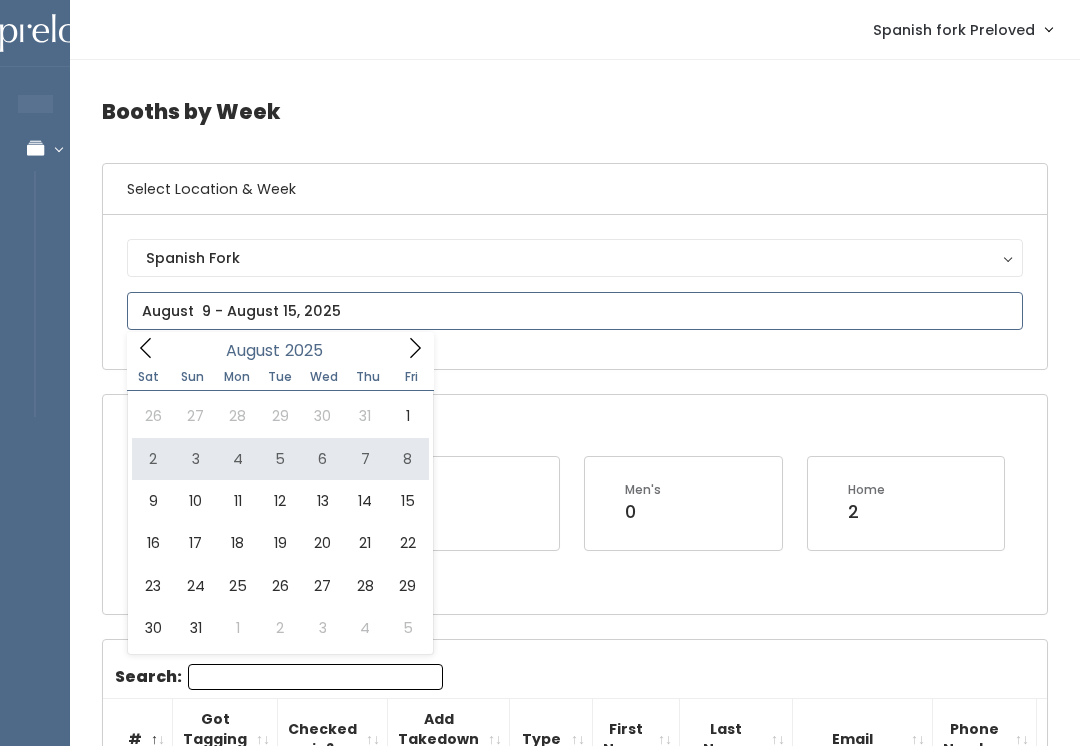 type on "August 2 to August 8" 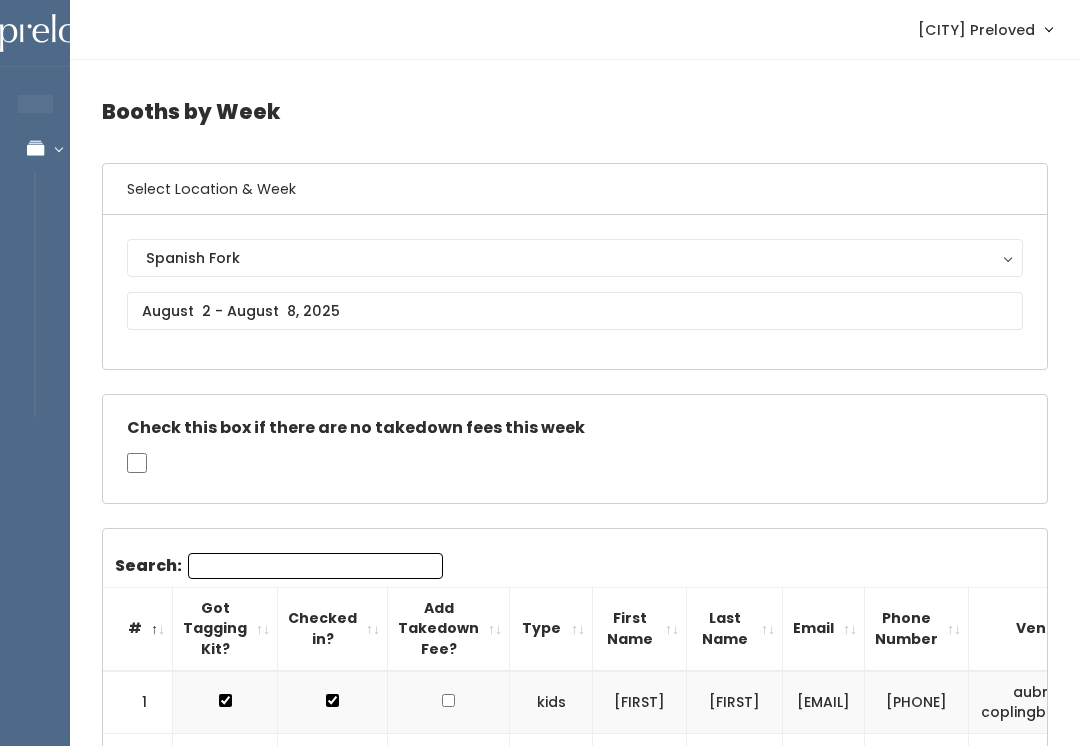 scroll, scrollTop: 0, scrollLeft: 0, axis: both 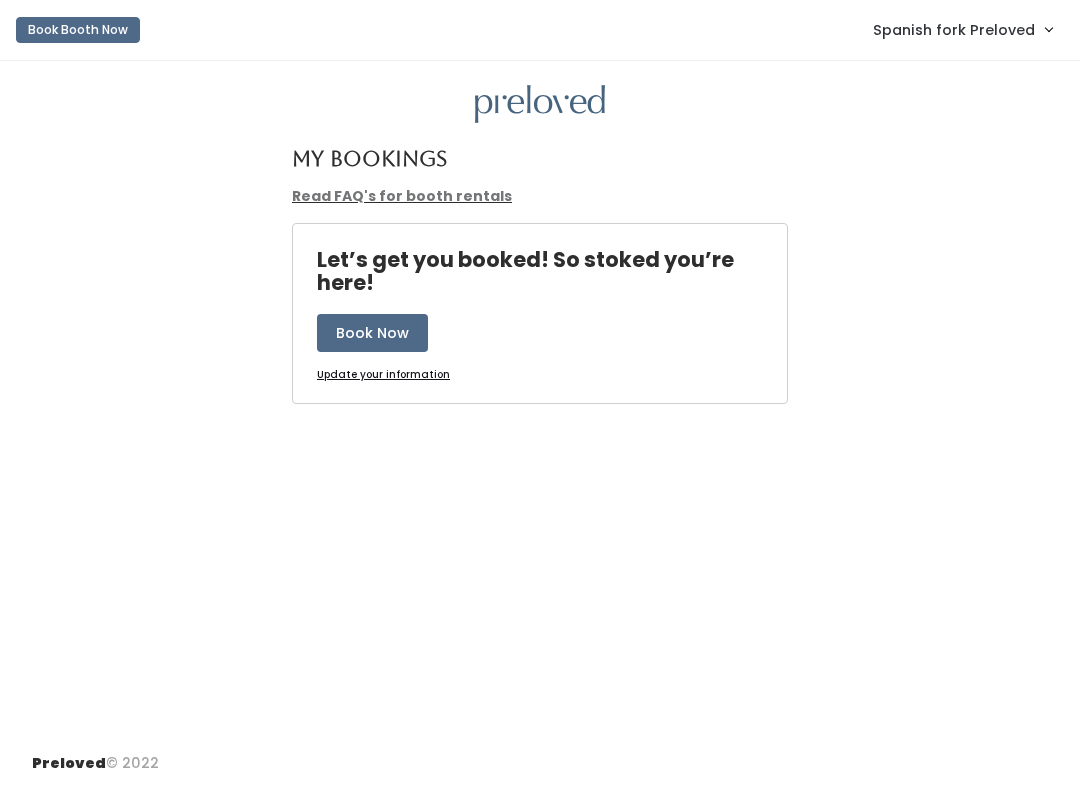 click on "Spanish fork Preloved" at bounding box center (954, 30) 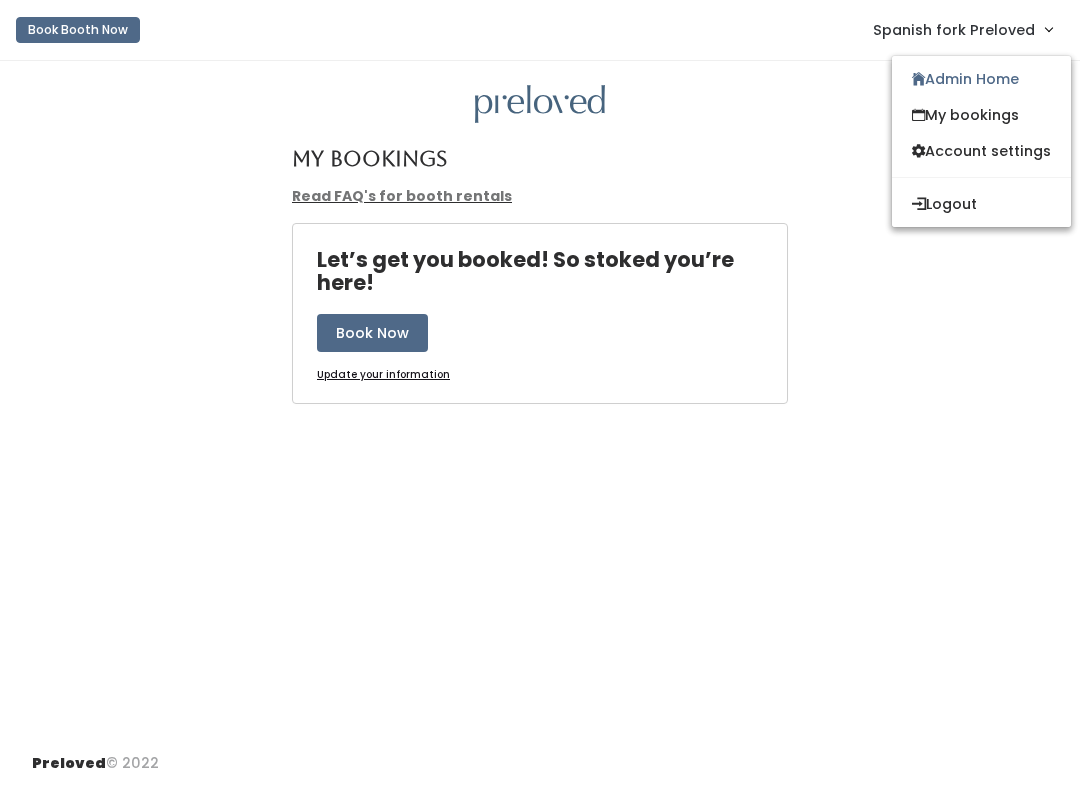 click on "Admin Home" at bounding box center [981, 79] 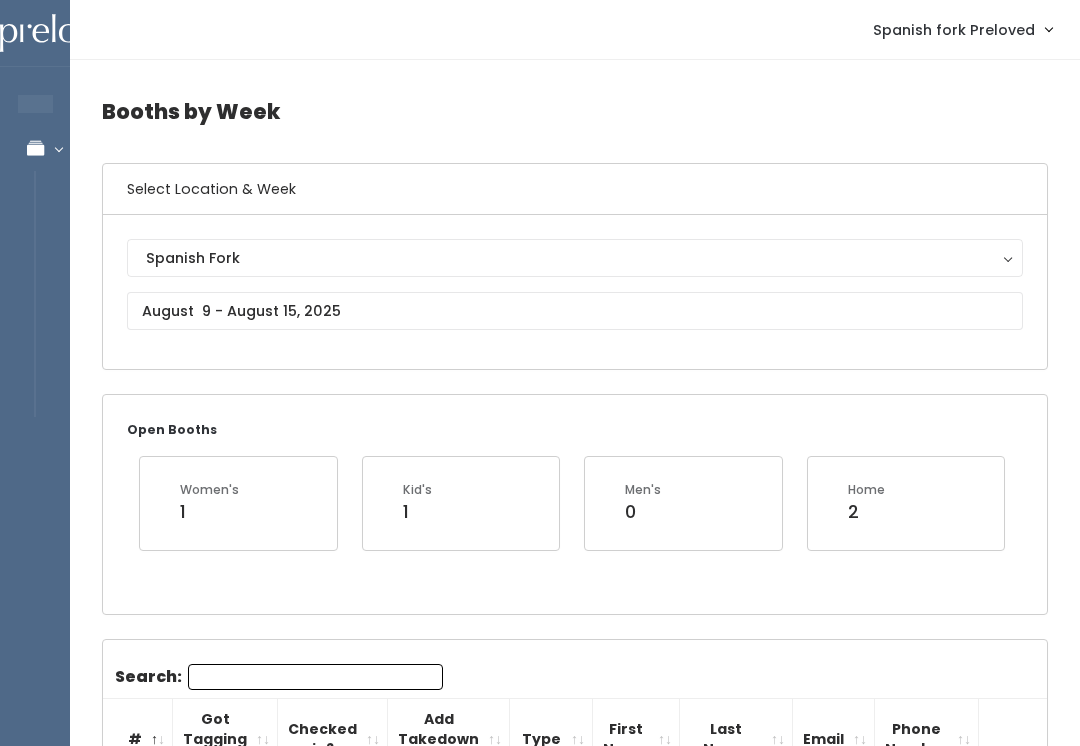 scroll, scrollTop: 0, scrollLeft: 0, axis: both 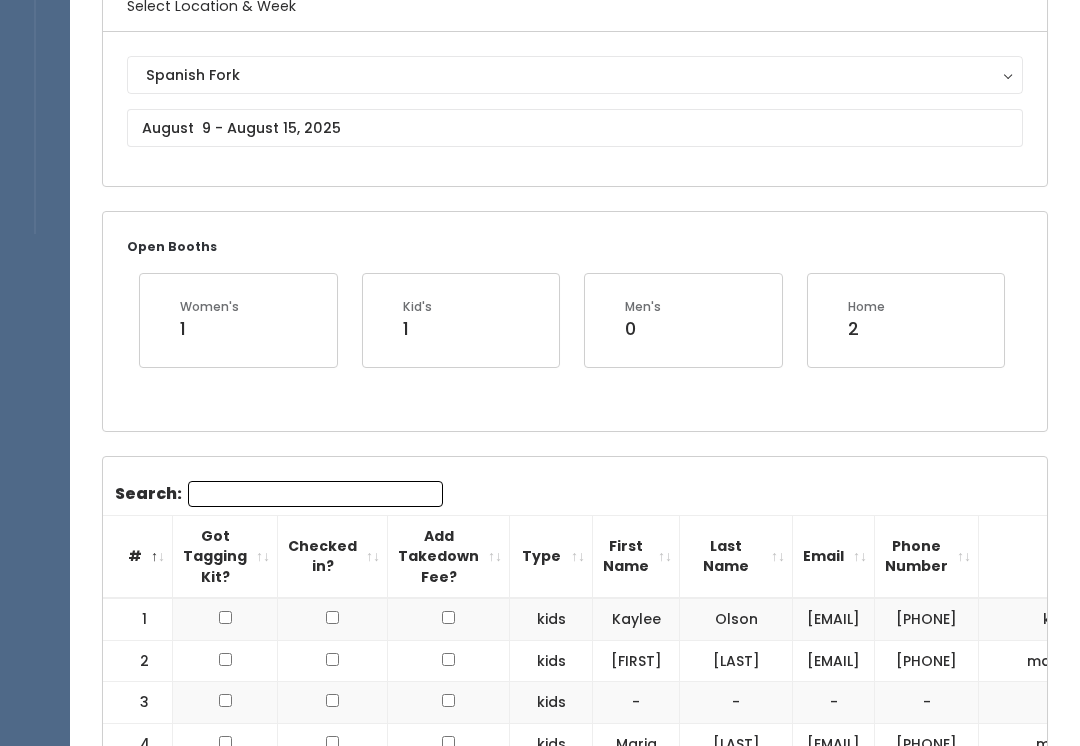click on "Booths by Week
Select Location & Week
Spanish Fork
Houston
Layton
Provo
Sandy
Spanish Fork
Open Booths
Women's
1
Kid's
1
Men's" at bounding box center (575, 1866) 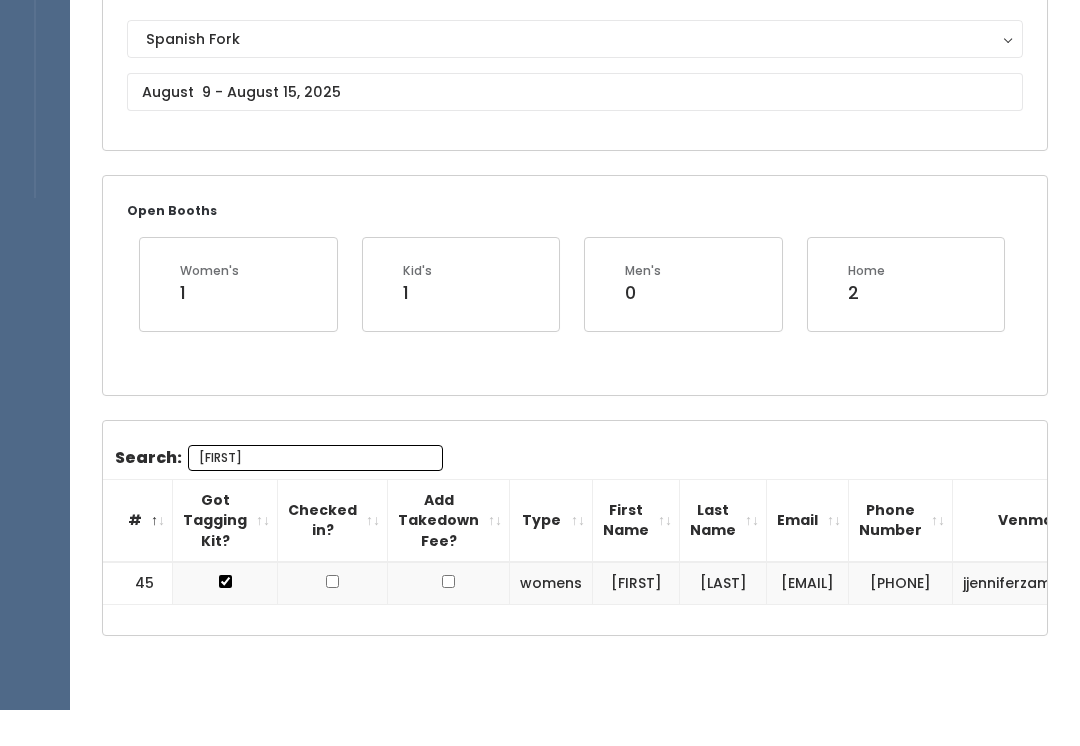 type on "F" 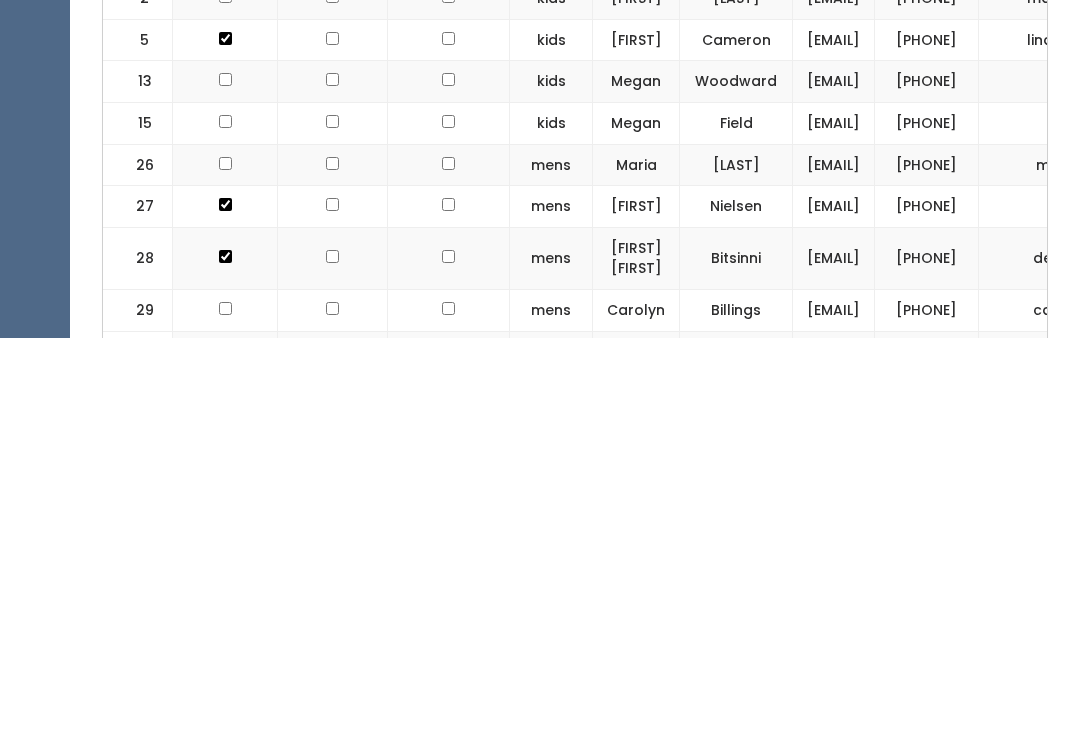 scroll, scrollTop: 402, scrollLeft: 0, axis: vertical 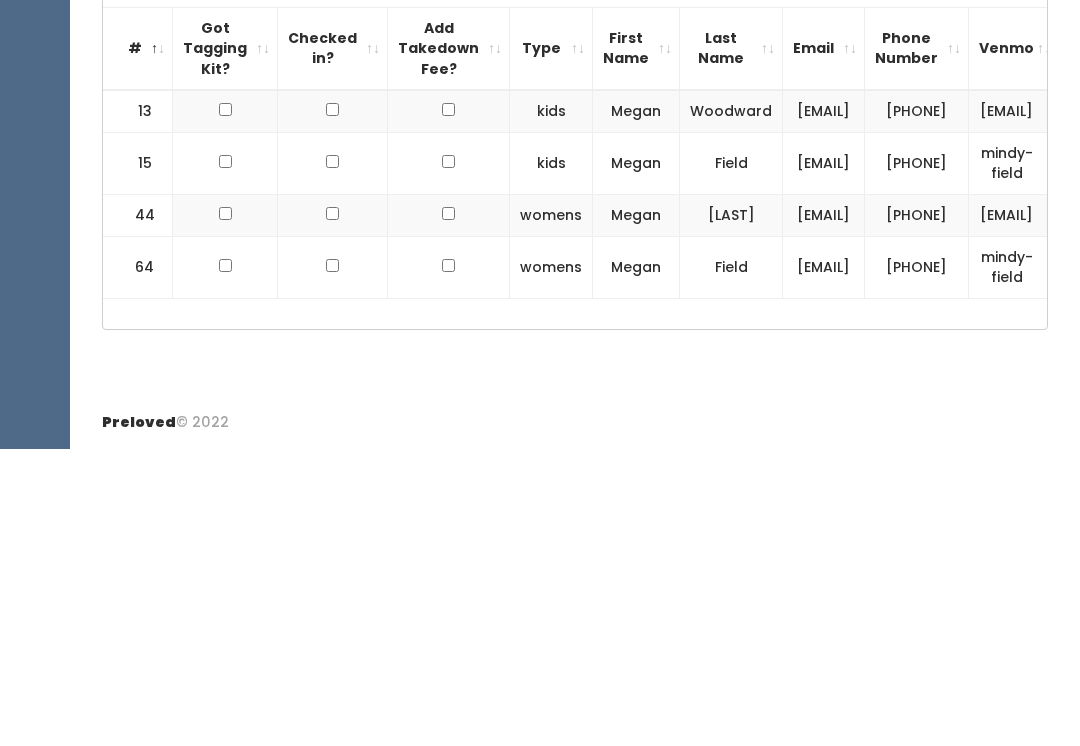 type on "[FIRST]" 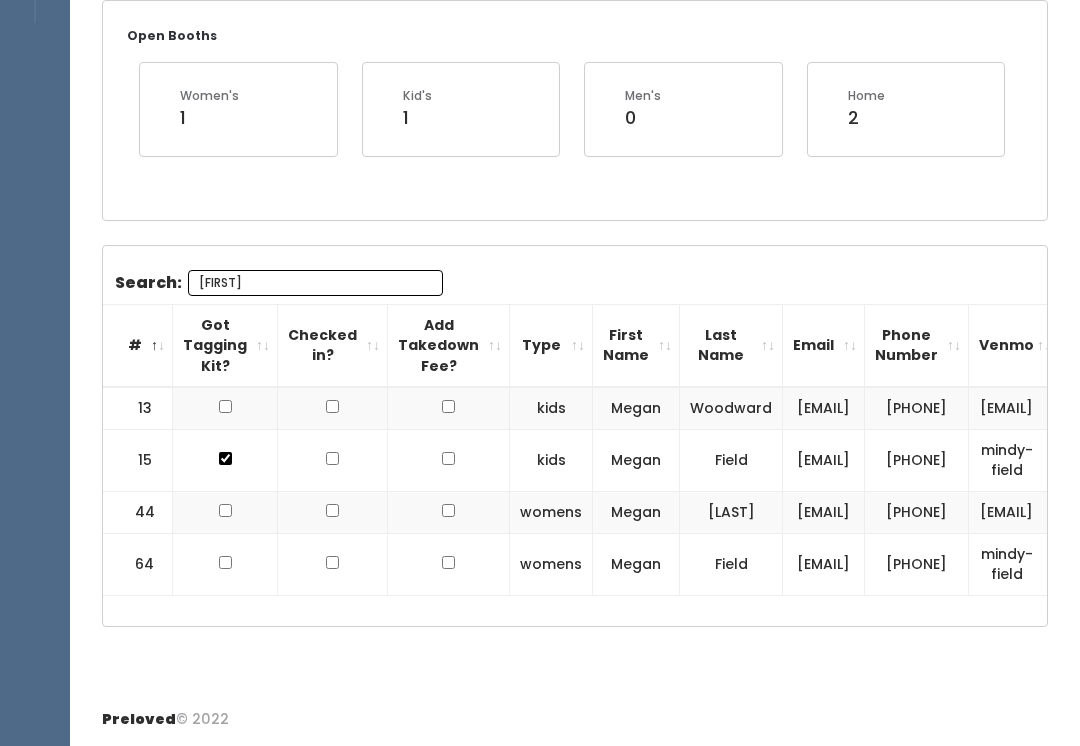 click at bounding box center (225, 564) 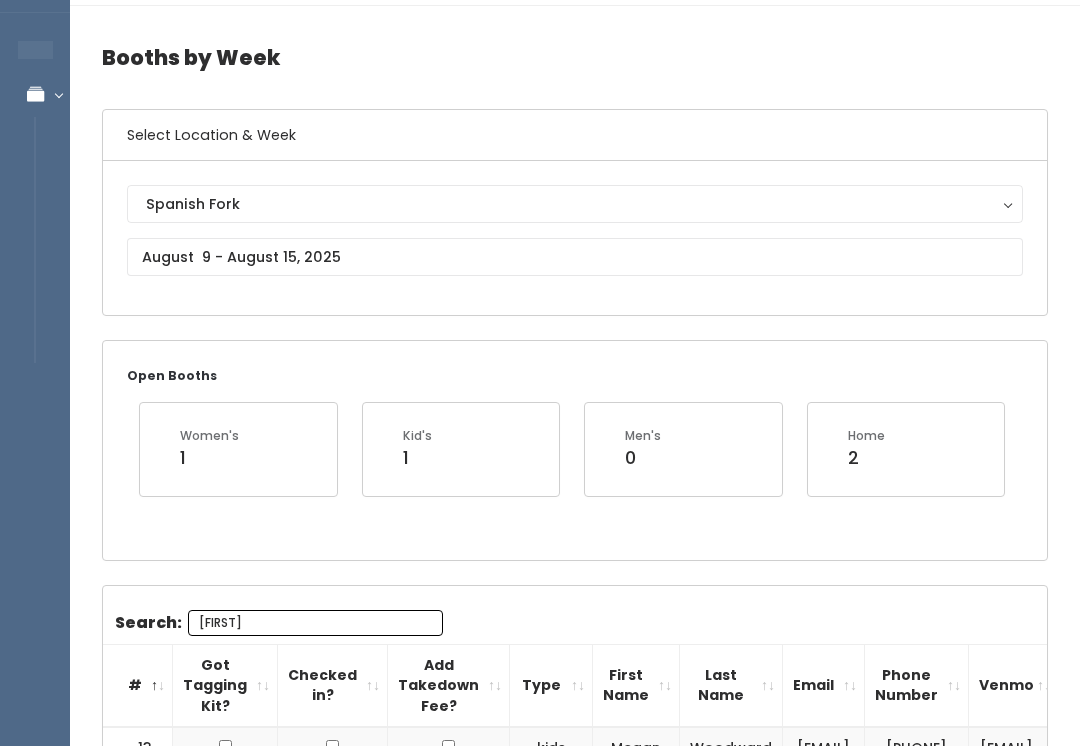 scroll, scrollTop: 0, scrollLeft: 0, axis: both 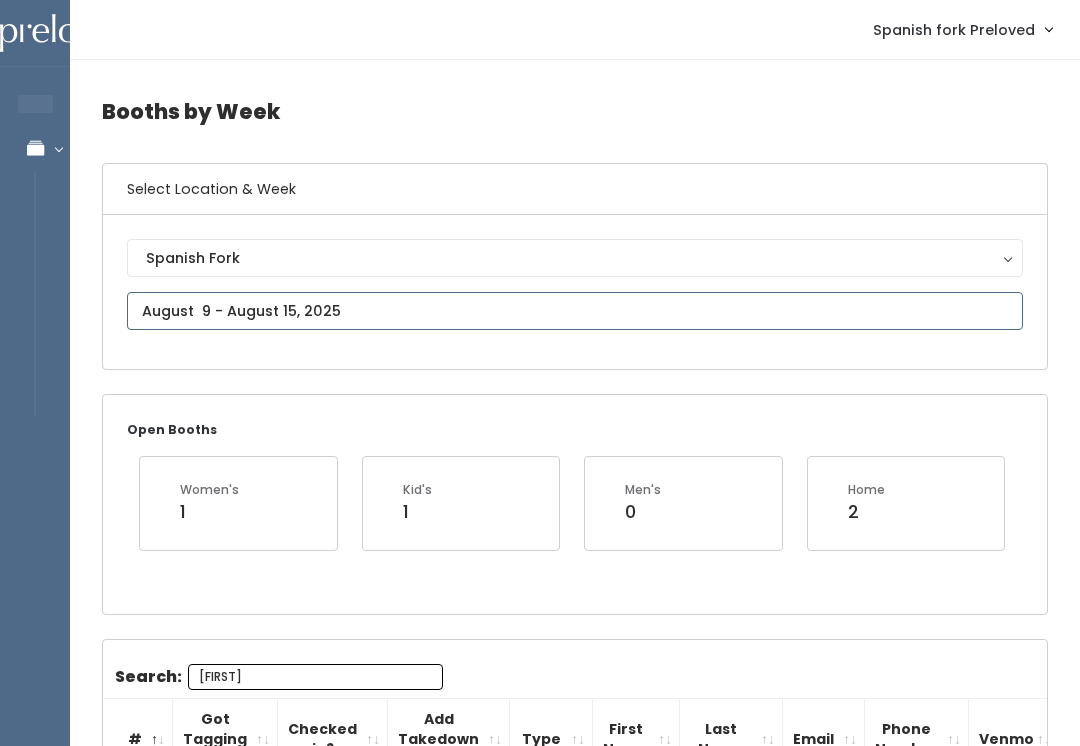 click at bounding box center [575, 311] 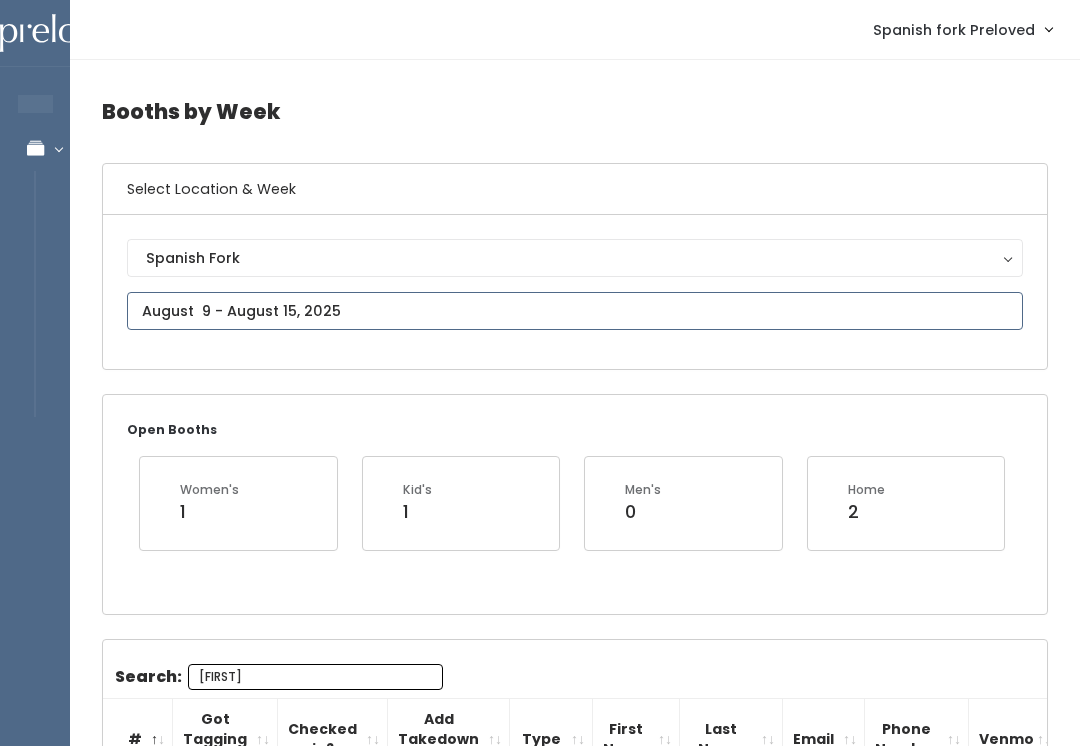type on "August 9 to August 15" 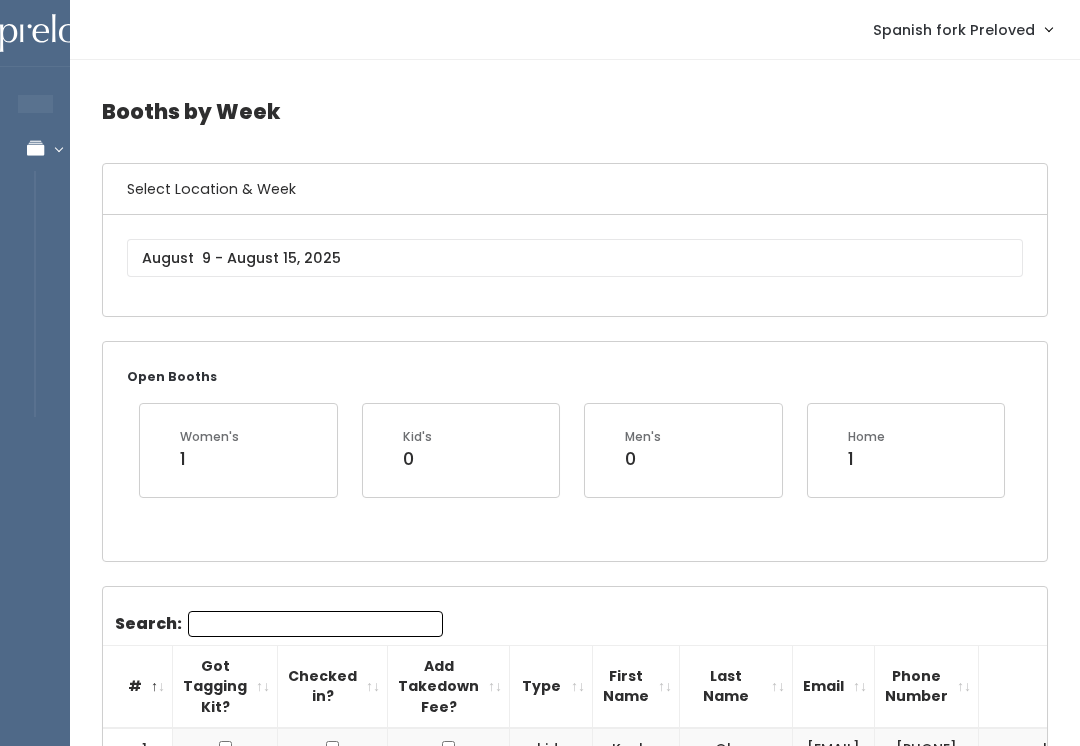 scroll, scrollTop: 0, scrollLeft: 0, axis: both 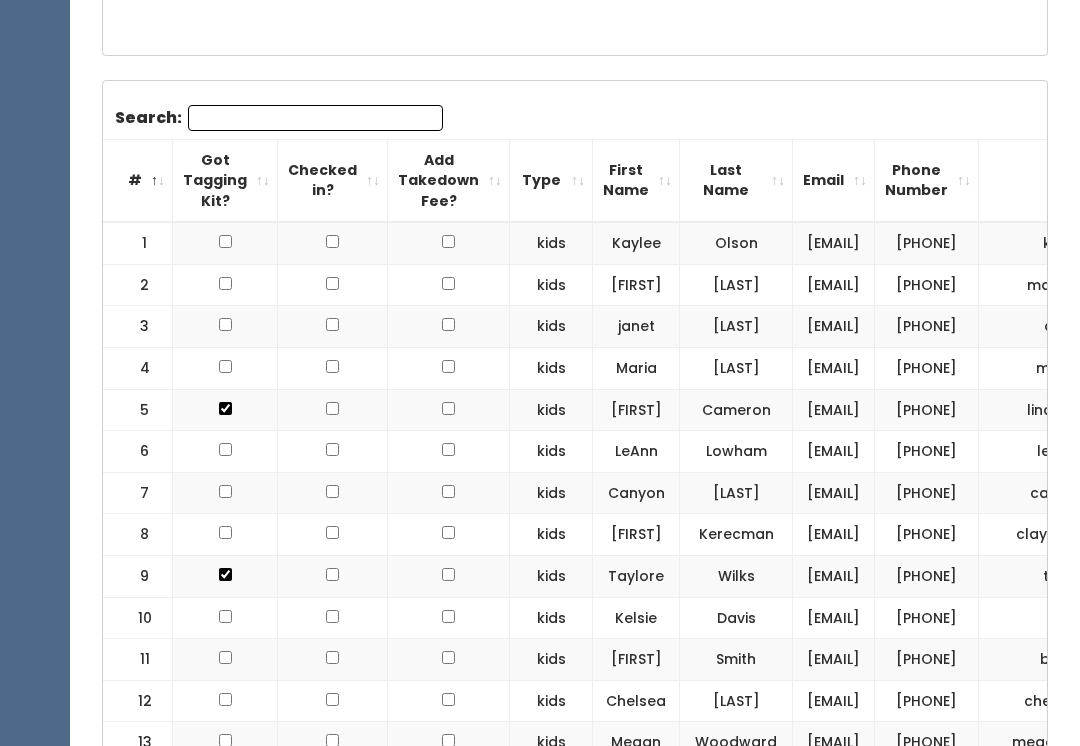 click on "Search:" at bounding box center (315, 118) 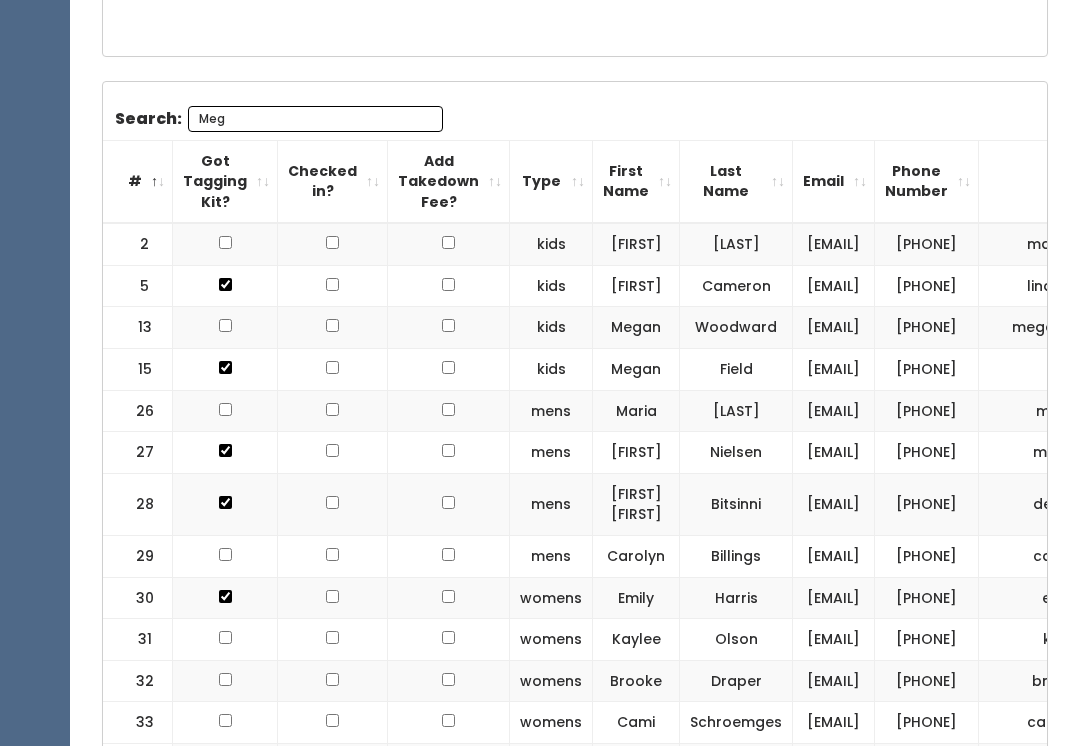 scroll, scrollTop: 402, scrollLeft: 0, axis: vertical 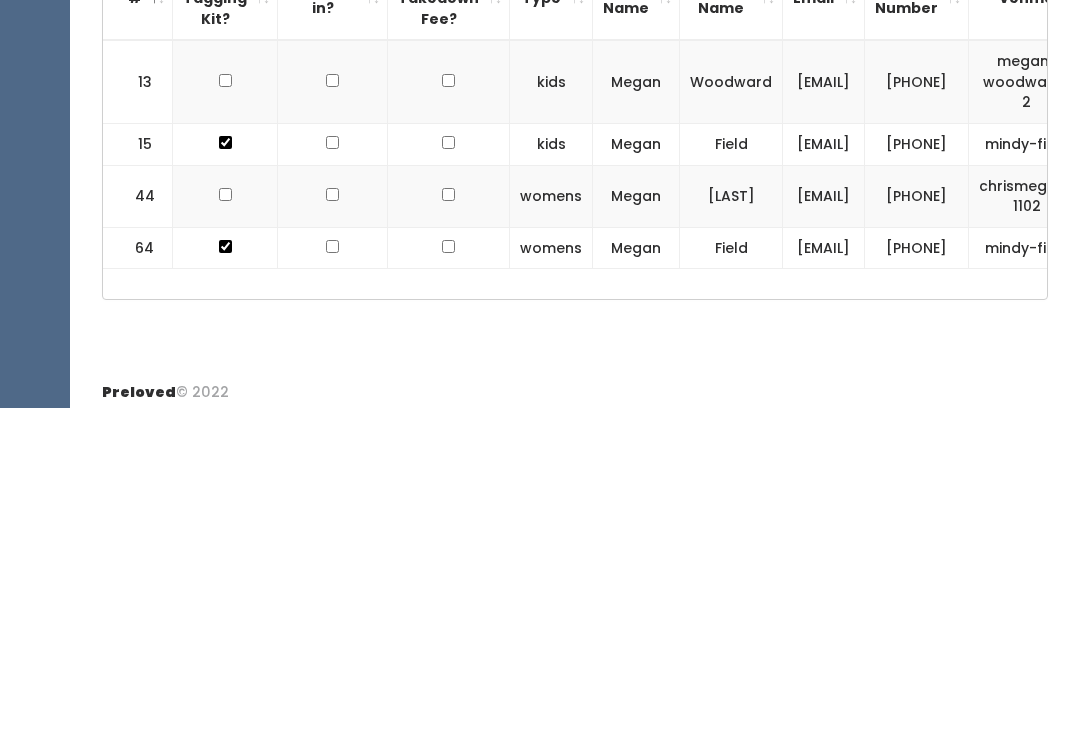 type on "Megan" 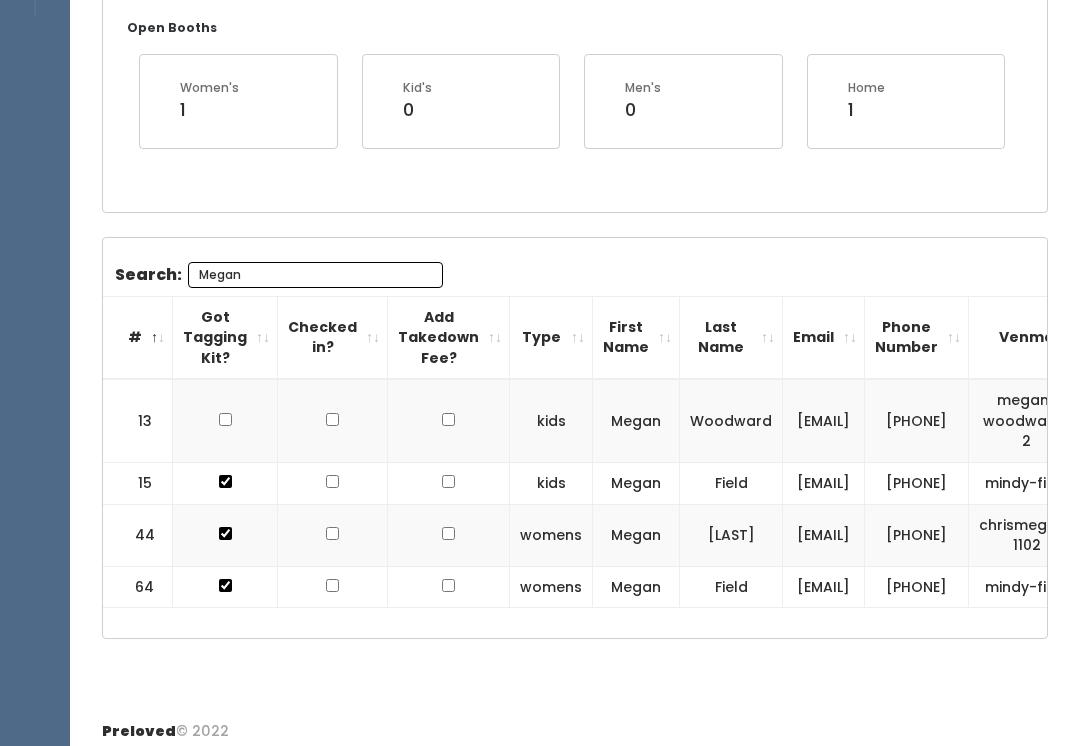 click on "Megan" at bounding box center [315, 275] 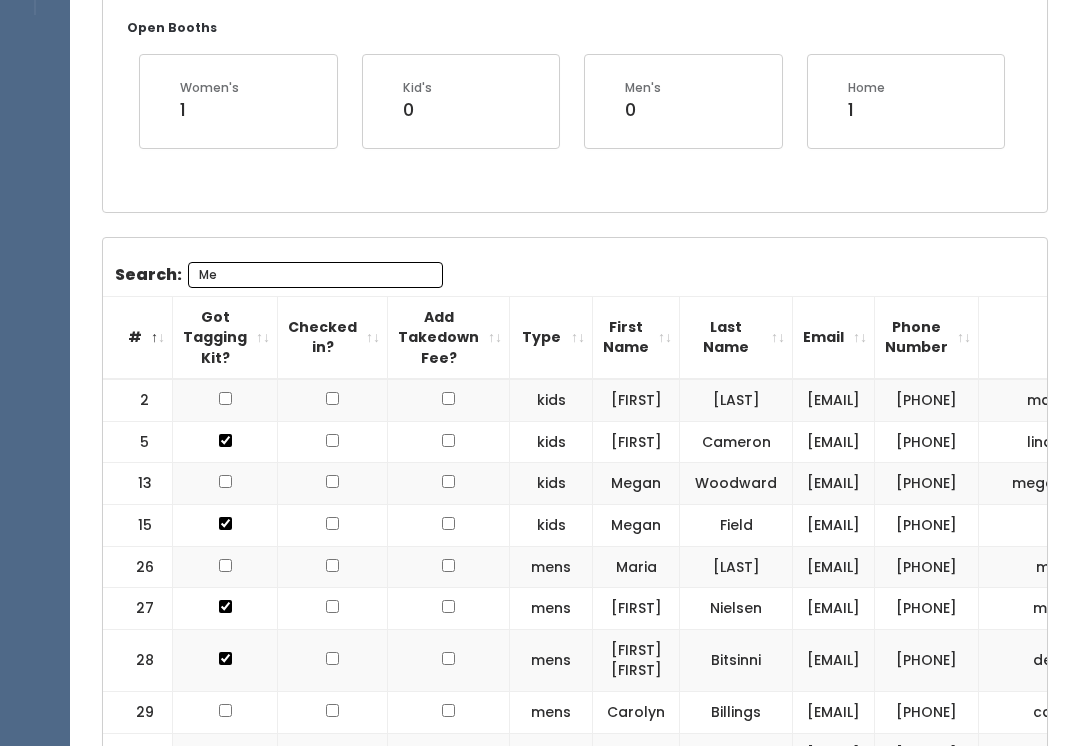 type on "M" 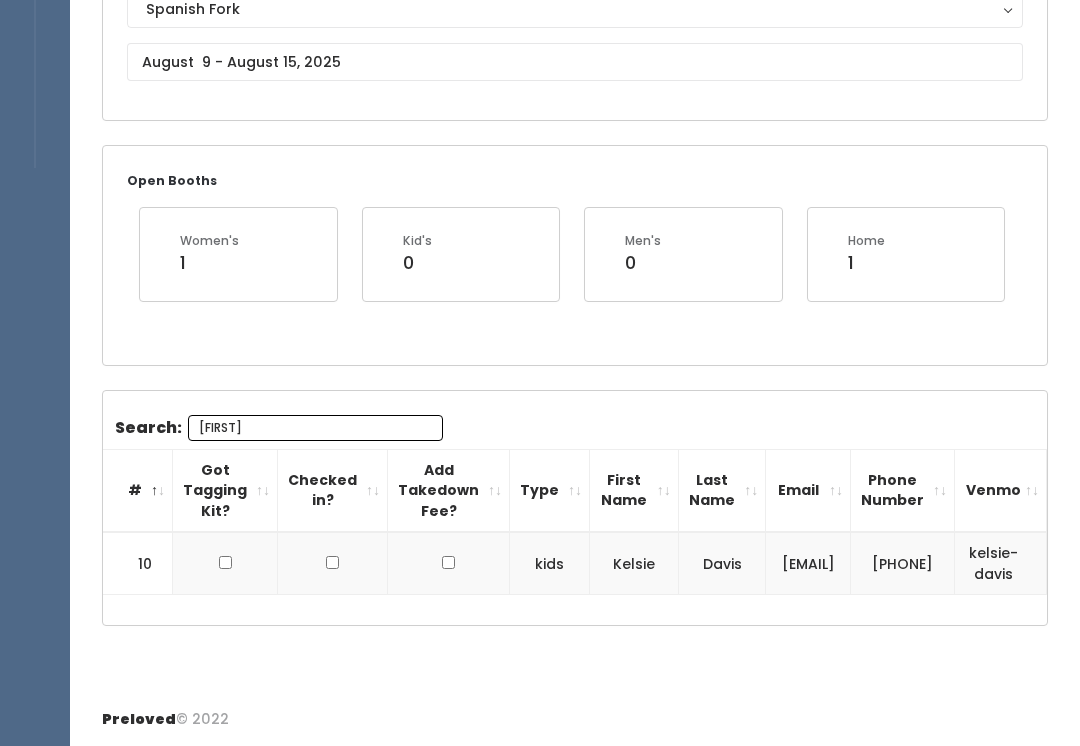 scroll, scrollTop: 219, scrollLeft: 0, axis: vertical 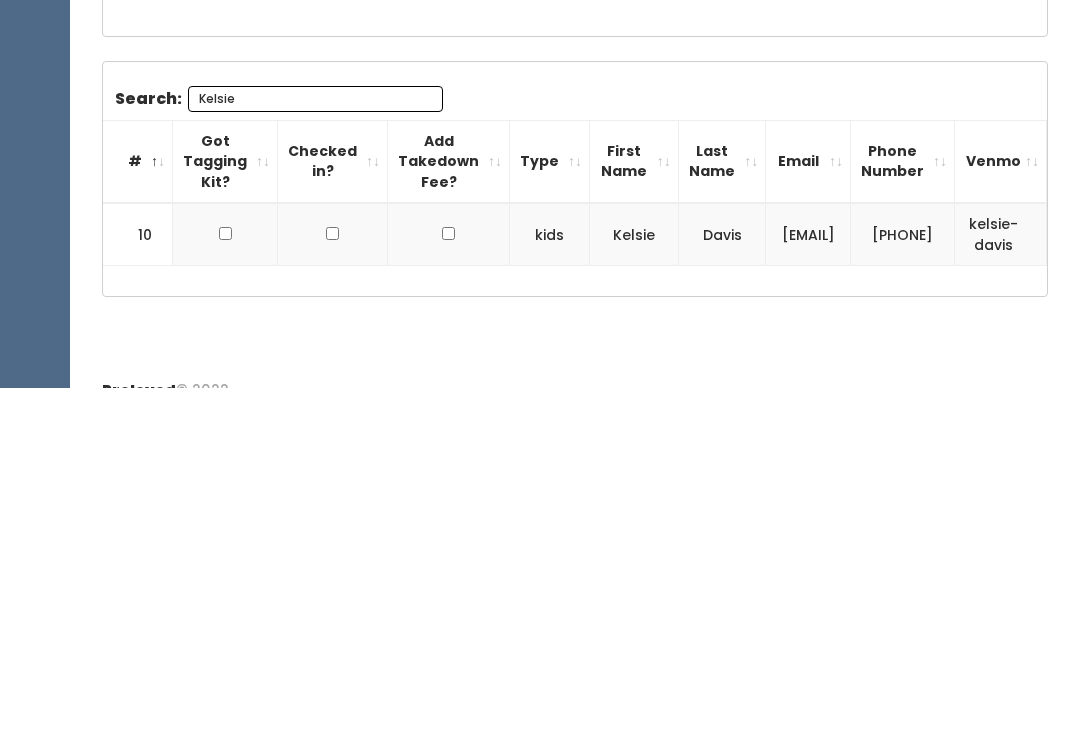 type on "Kelsie" 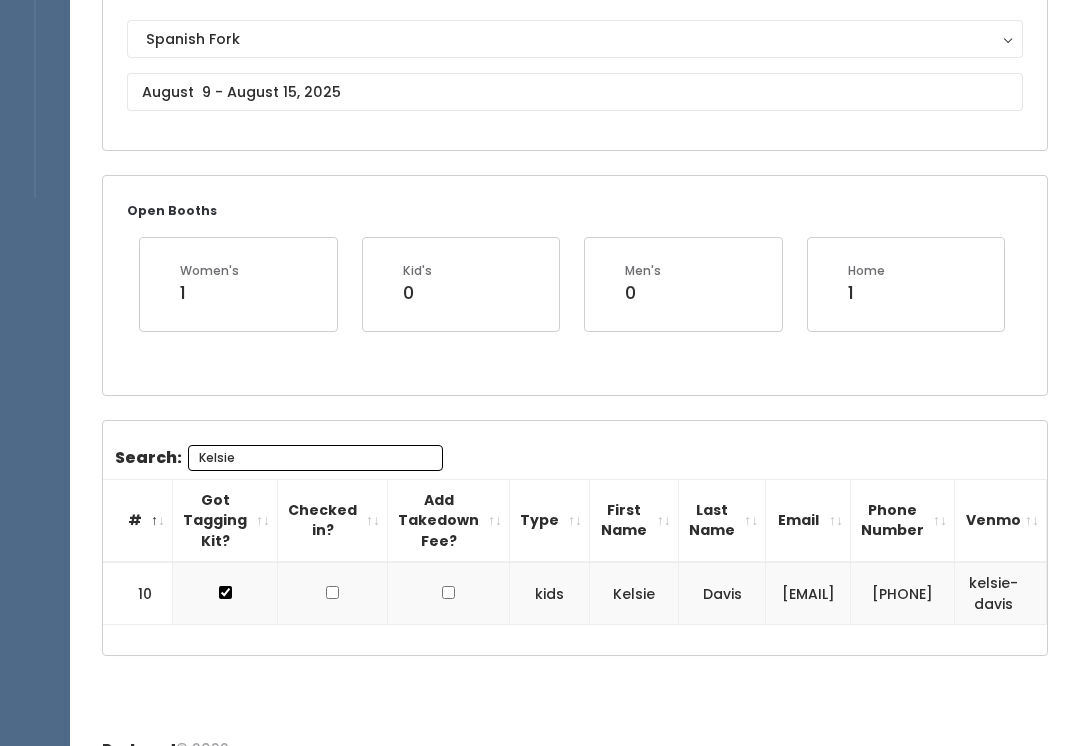scroll, scrollTop: 244, scrollLeft: 0, axis: vertical 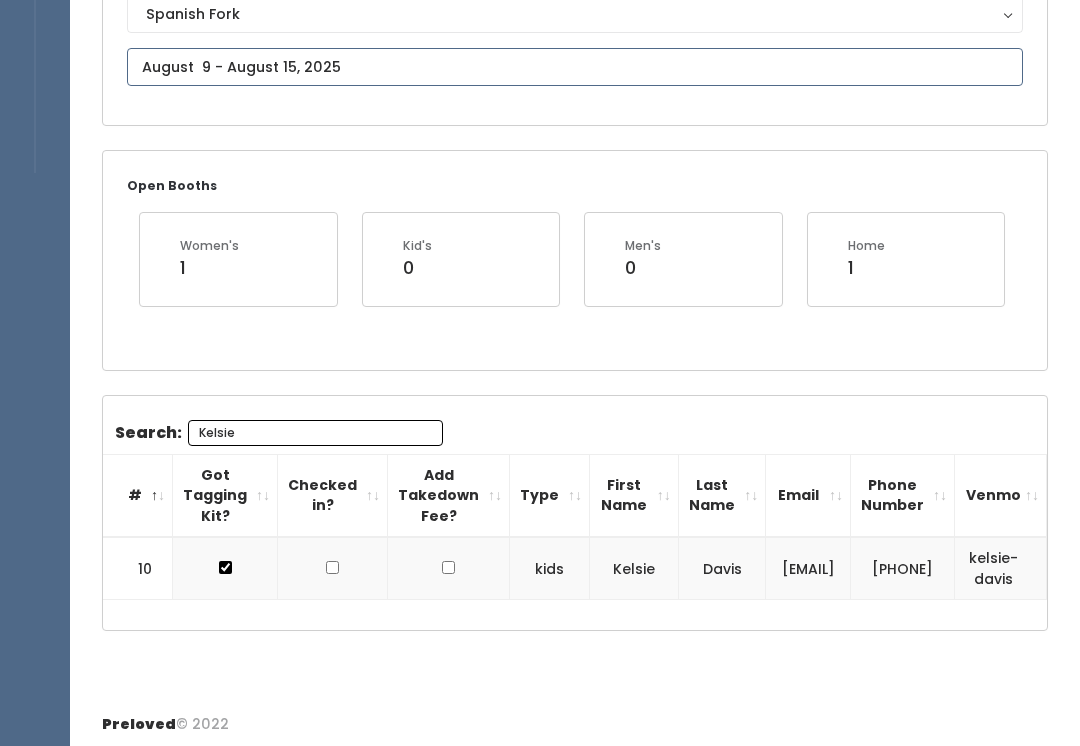 click on "EMPLOYEES
Manage Bookings
Booths by Week
All Bookings
Bookings with Booths
Booth Discounts
Seller Check-in
Spanish fork Preloved
Admin Home
My bookings
Logout" at bounding box center [540, 253] 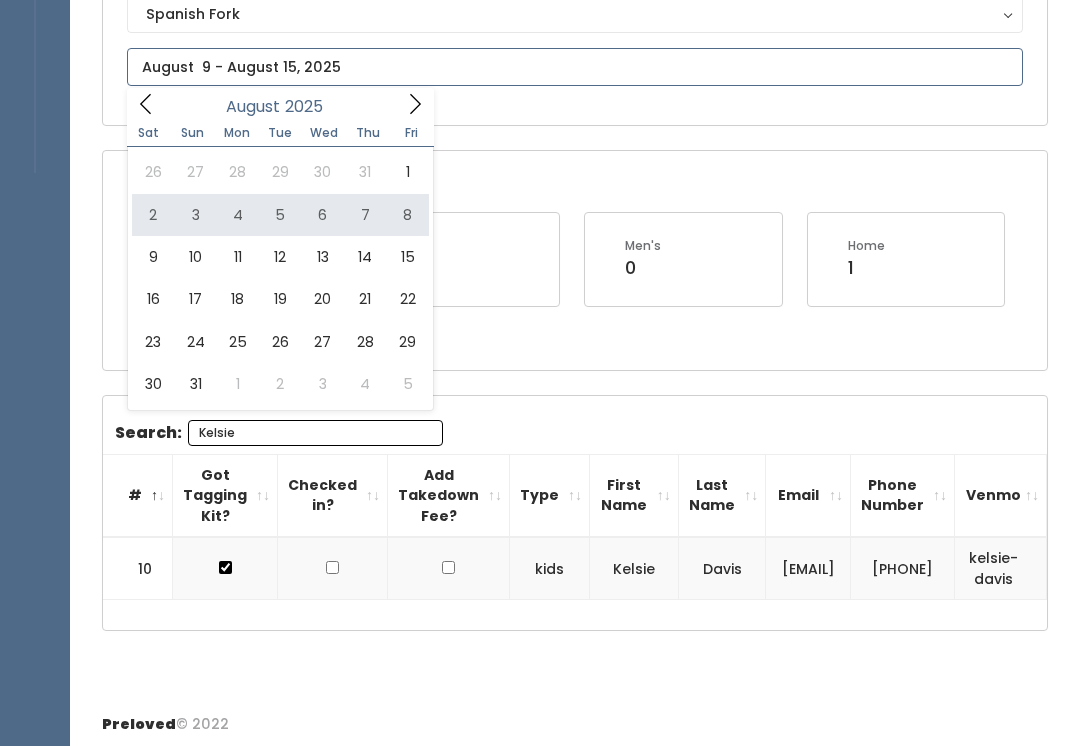 type on "August 2 to August 8" 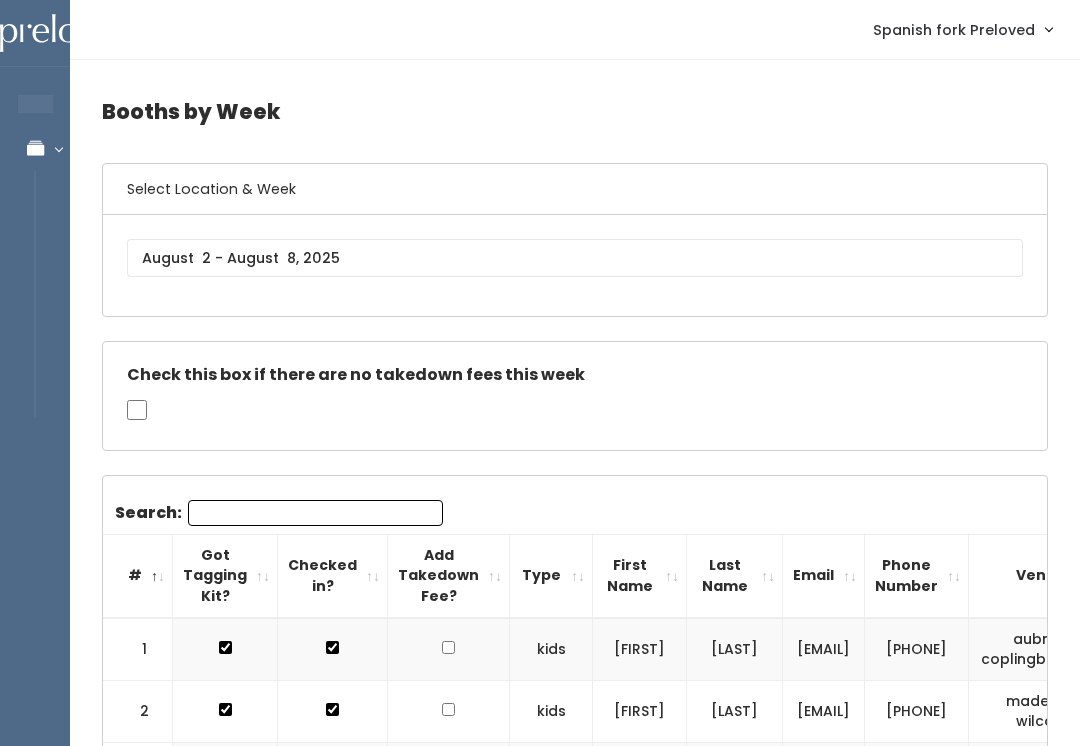 scroll, scrollTop: 15, scrollLeft: 0, axis: vertical 